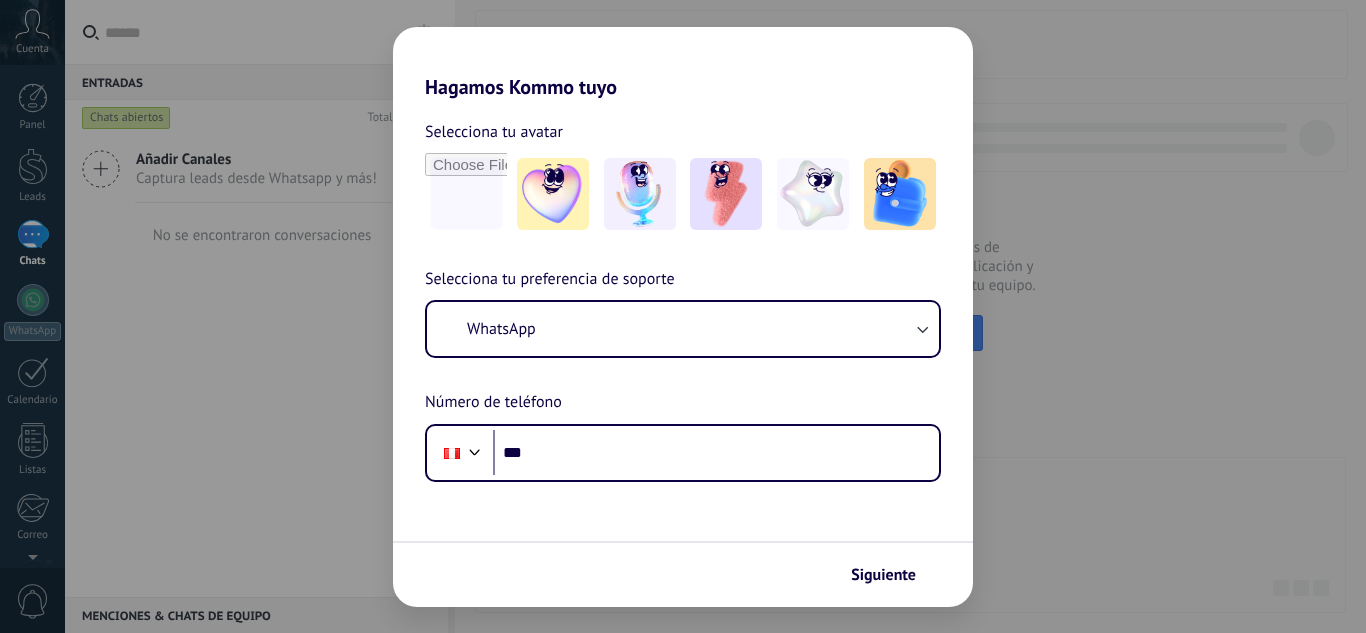 scroll, scrollTop: 0, scrollLeft: 0, axis: both 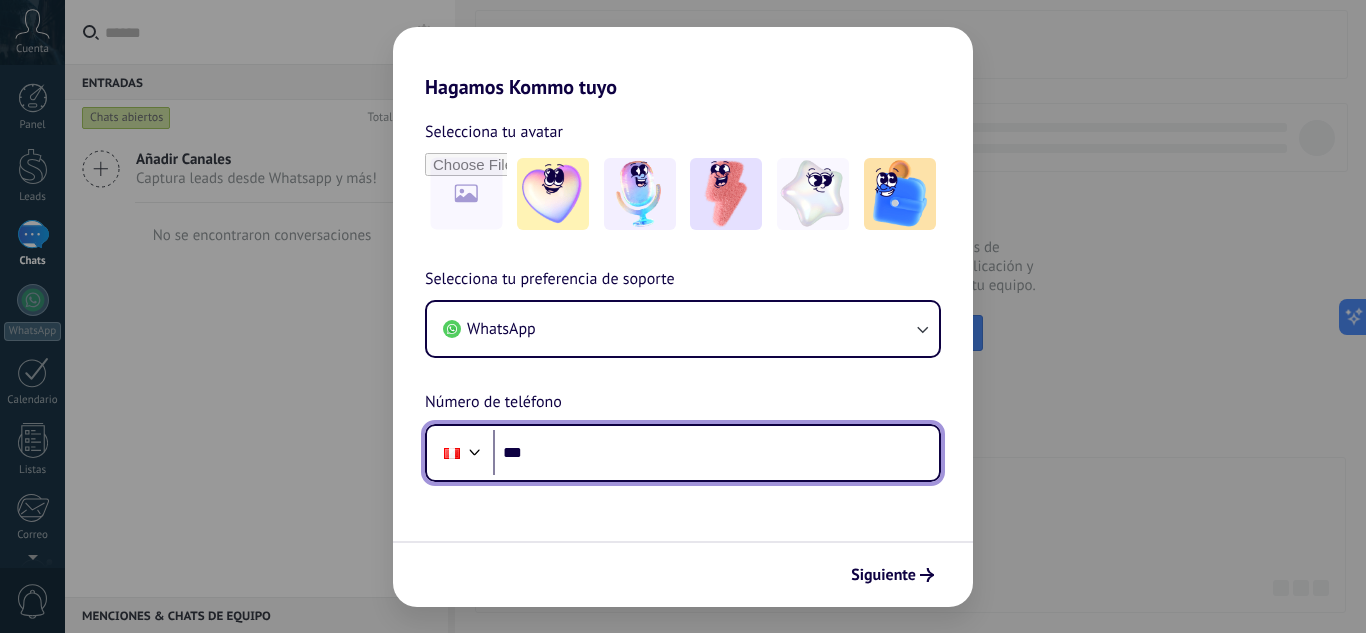click on "***" at bounding box center (716, 453) 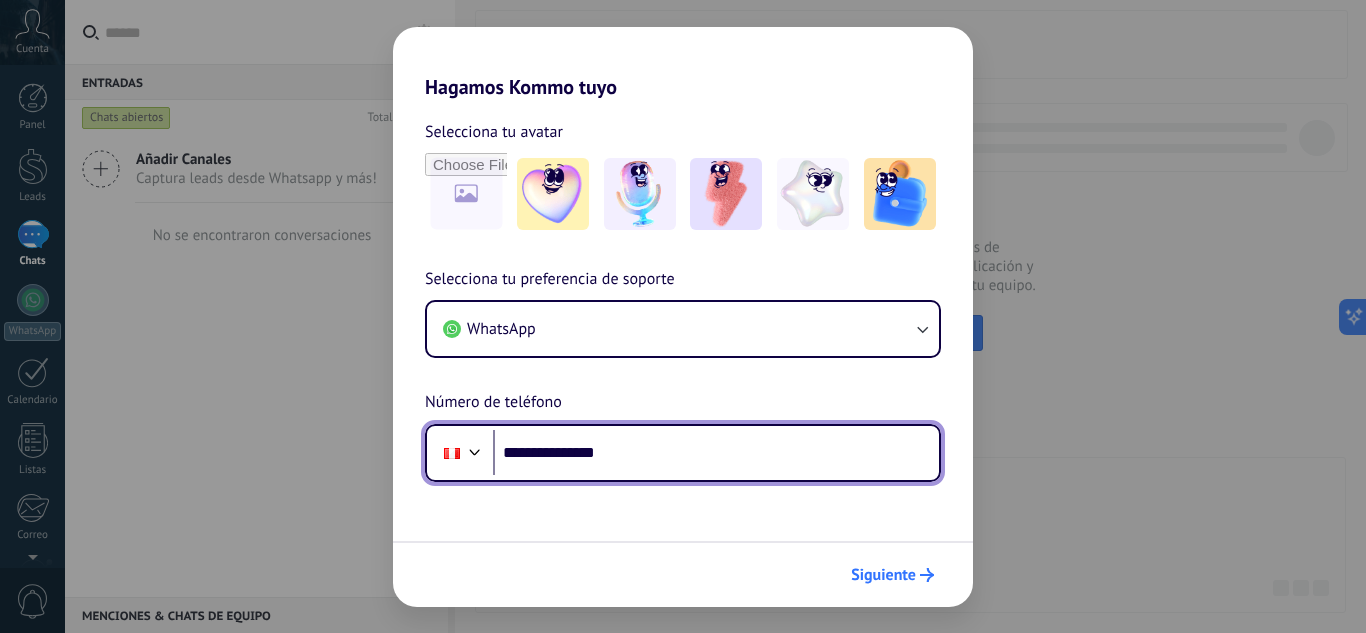 type on "**********" 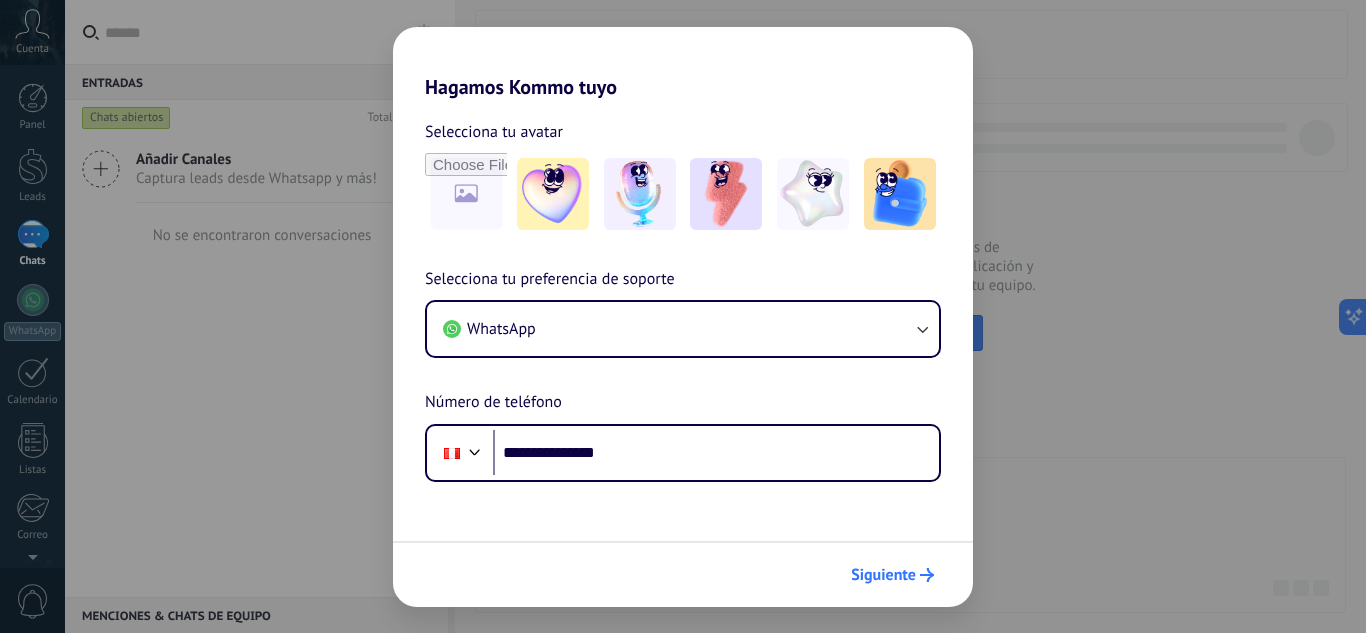 click on "Siguiente" at bounding box center (892, 575) 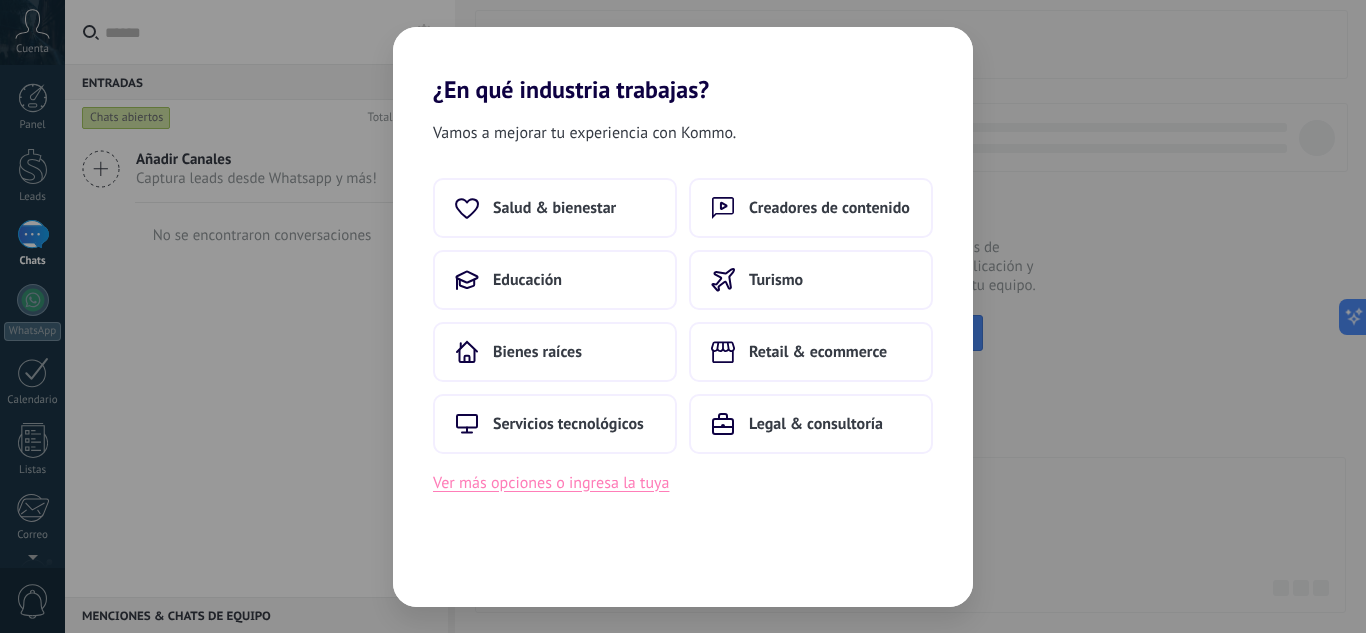 click on "Ver más opciones o ingresa la tuya" at bounding box center (551, 483) 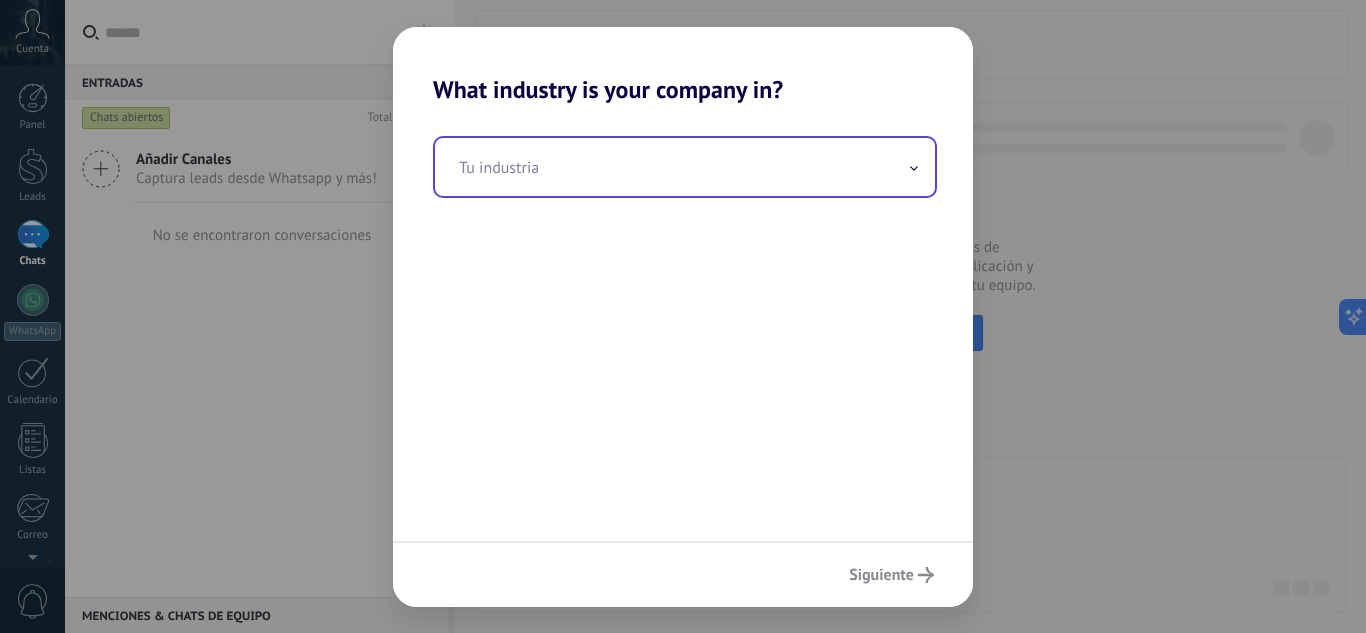 click at bounding box center (685, 167) 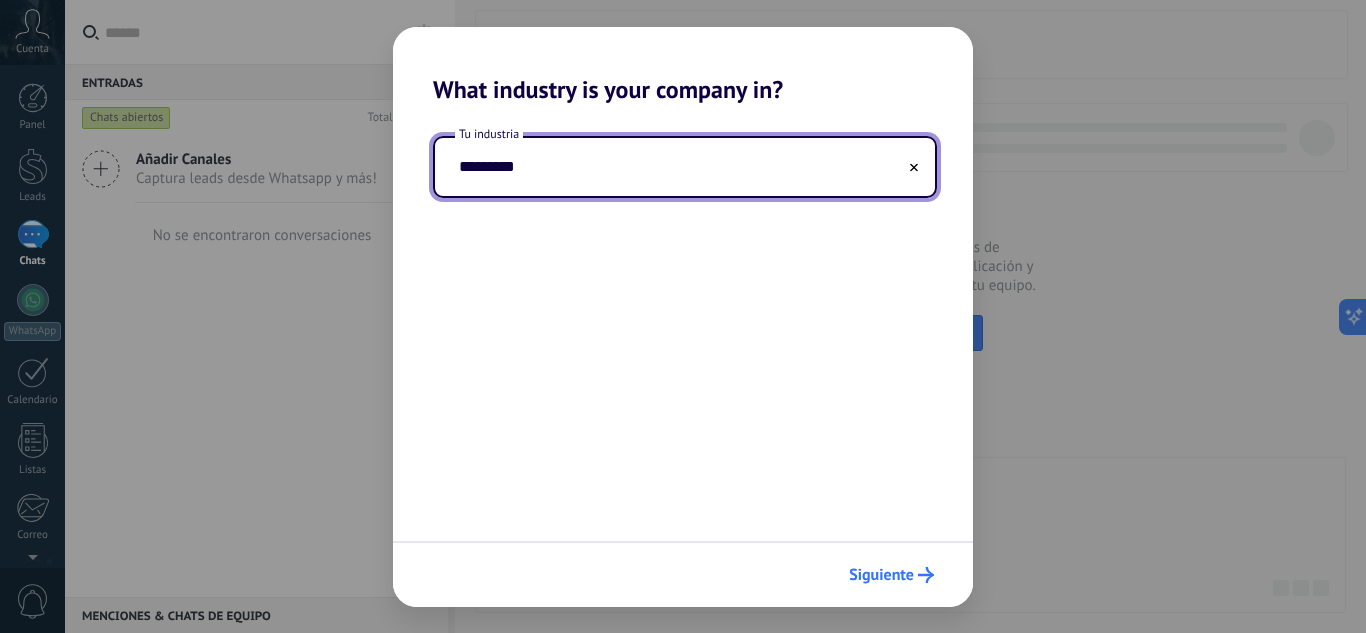 type on "********" 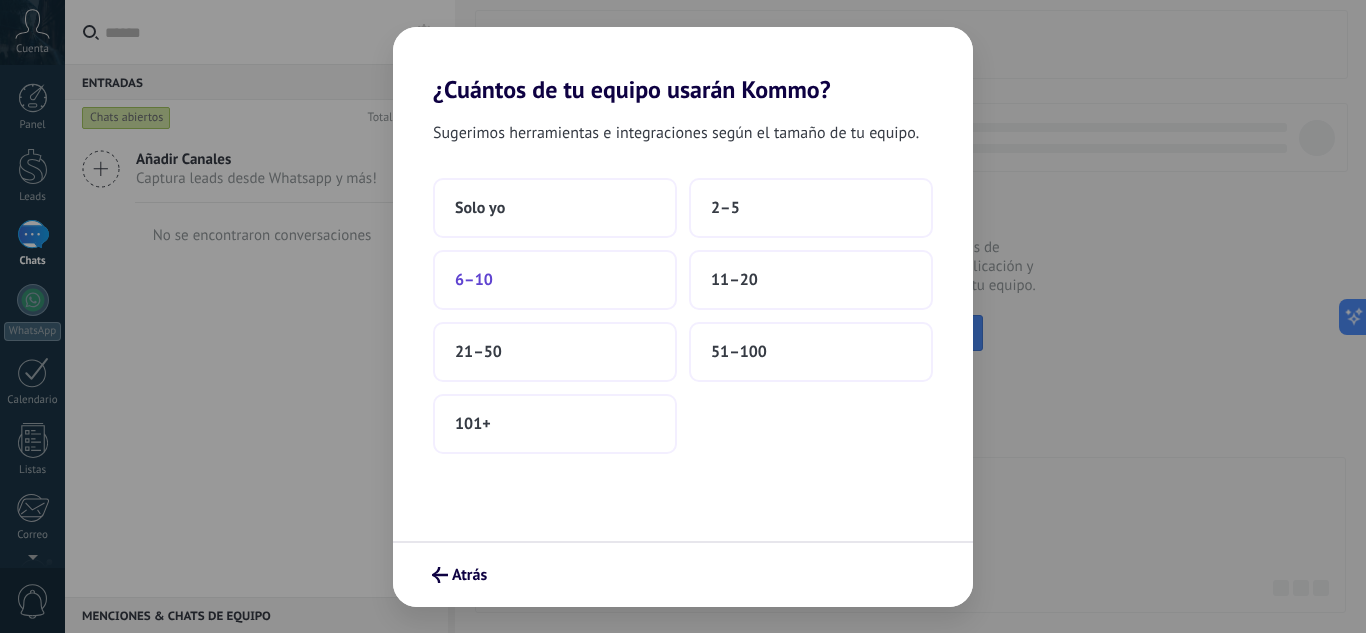 click on "6–10" at bounding box center (555, 280) 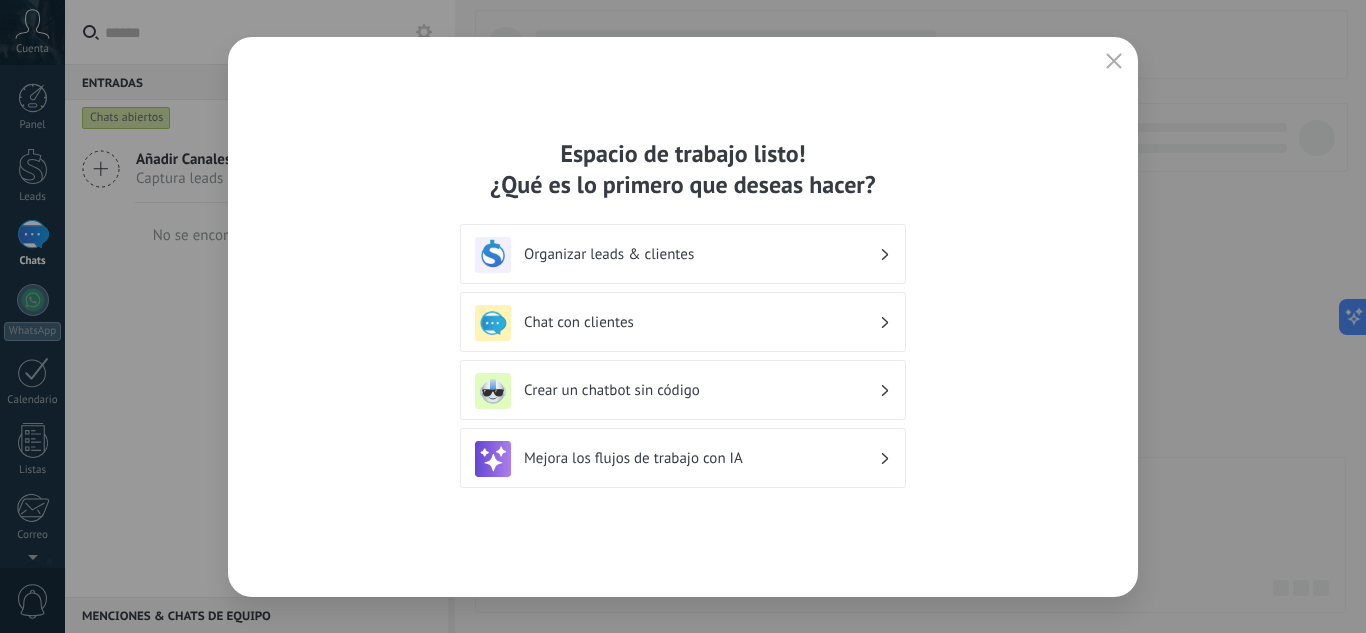 click on "Chat con clientes" at bounding box center (701, 322) 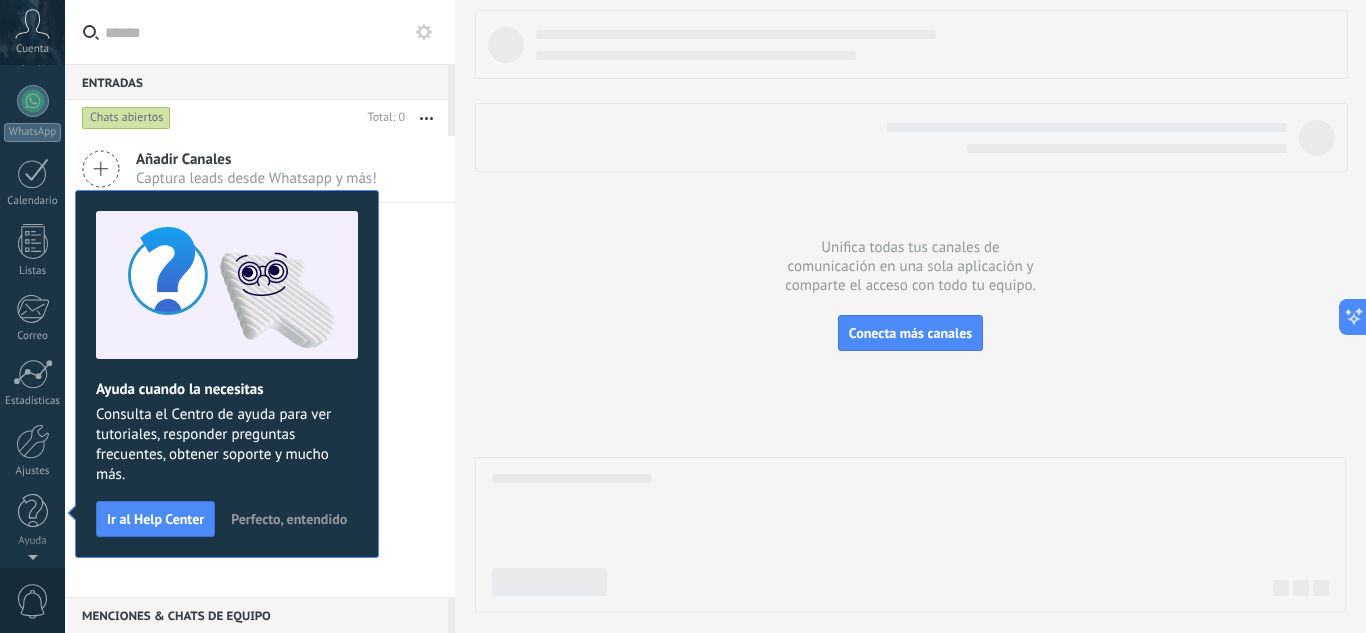 scroll, scrollTop: 0, scrollLeft: 0, axis: both 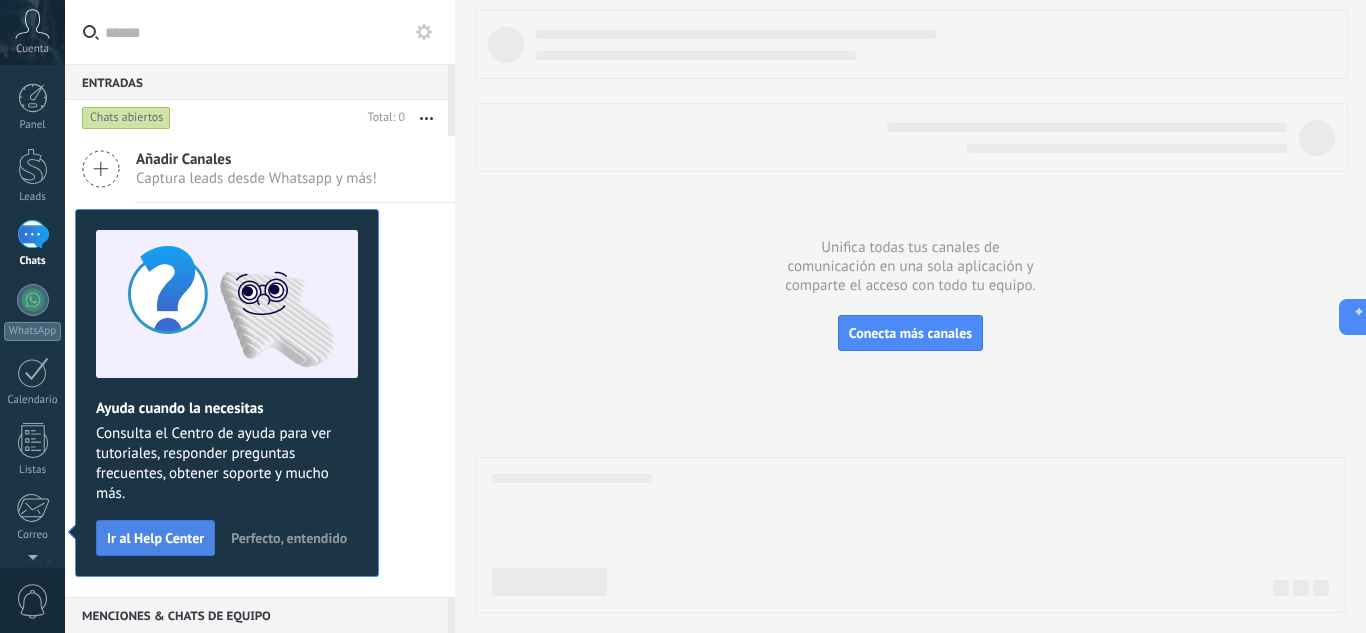 click on "Ir al Help Center" at bounding box center [155, 538] 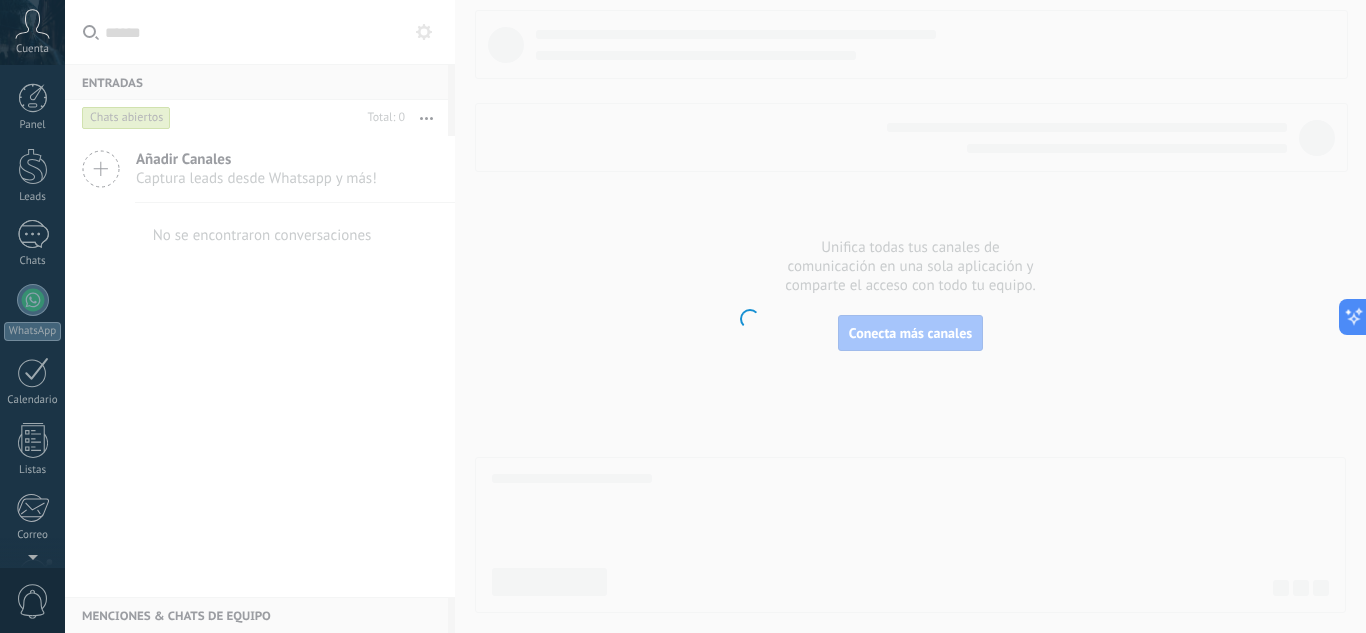 scroll, scrollTop: 199, scrollLeft: 0, axis: vertical 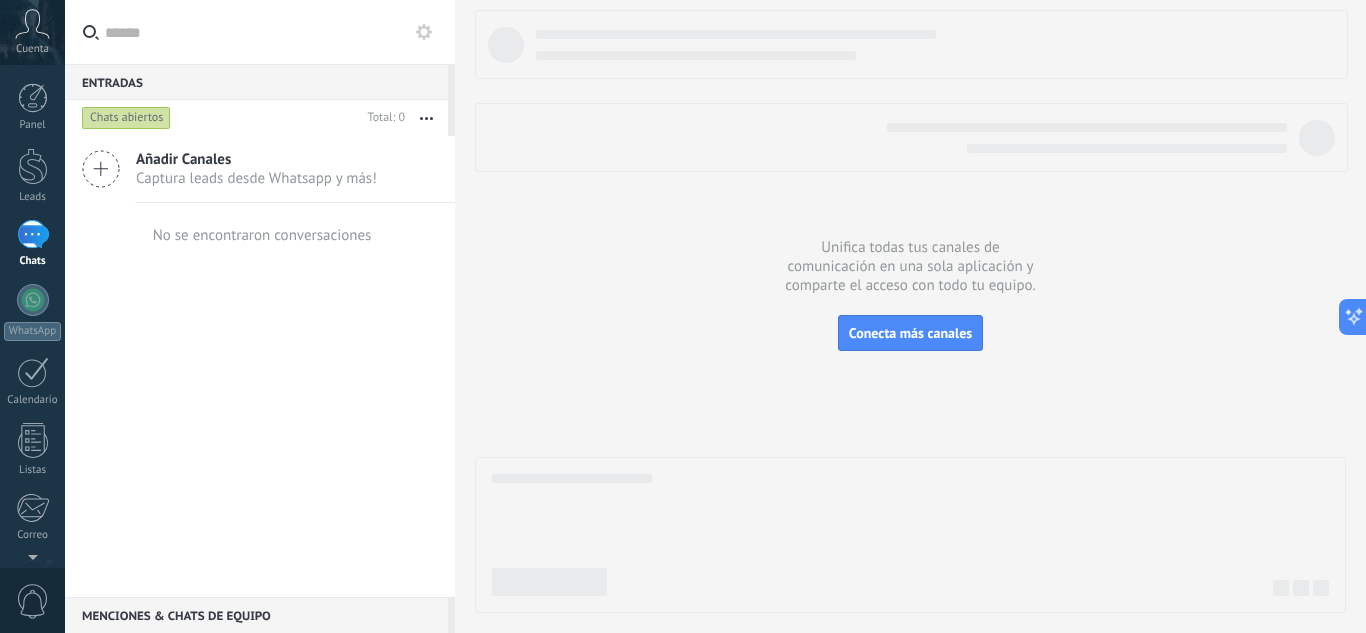 click on "Cuenta" at bounding box center [32, 32] 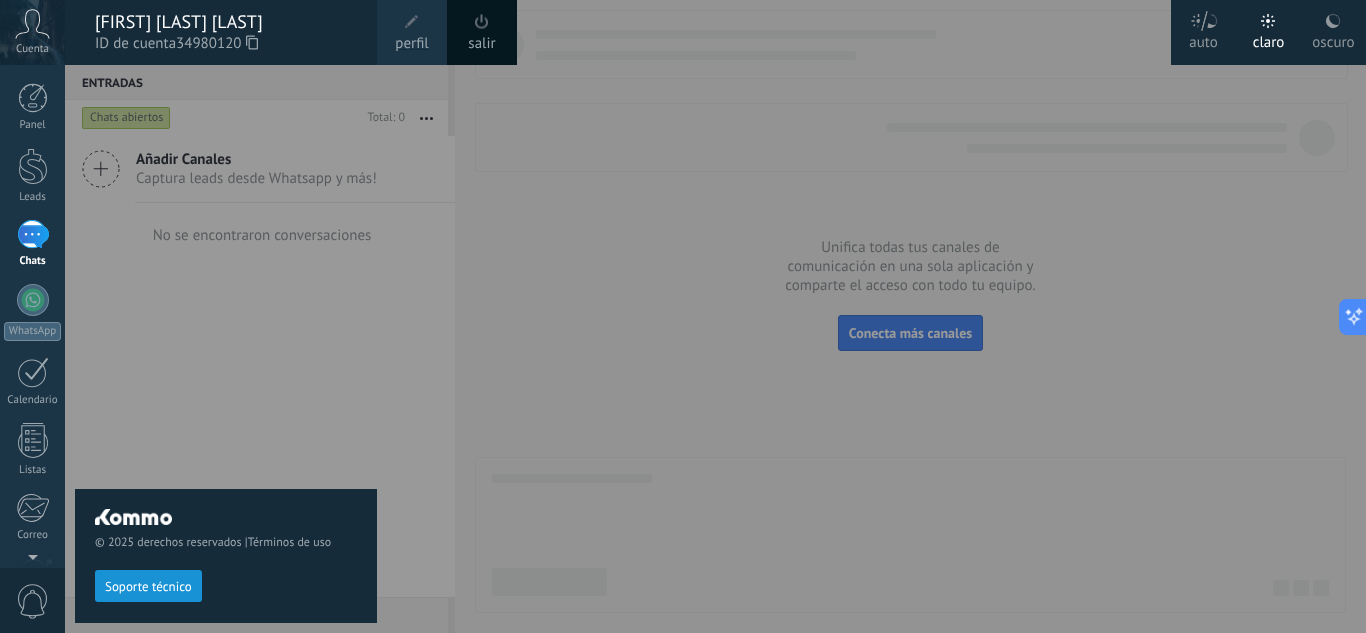 click at bounding box center [748, 316] 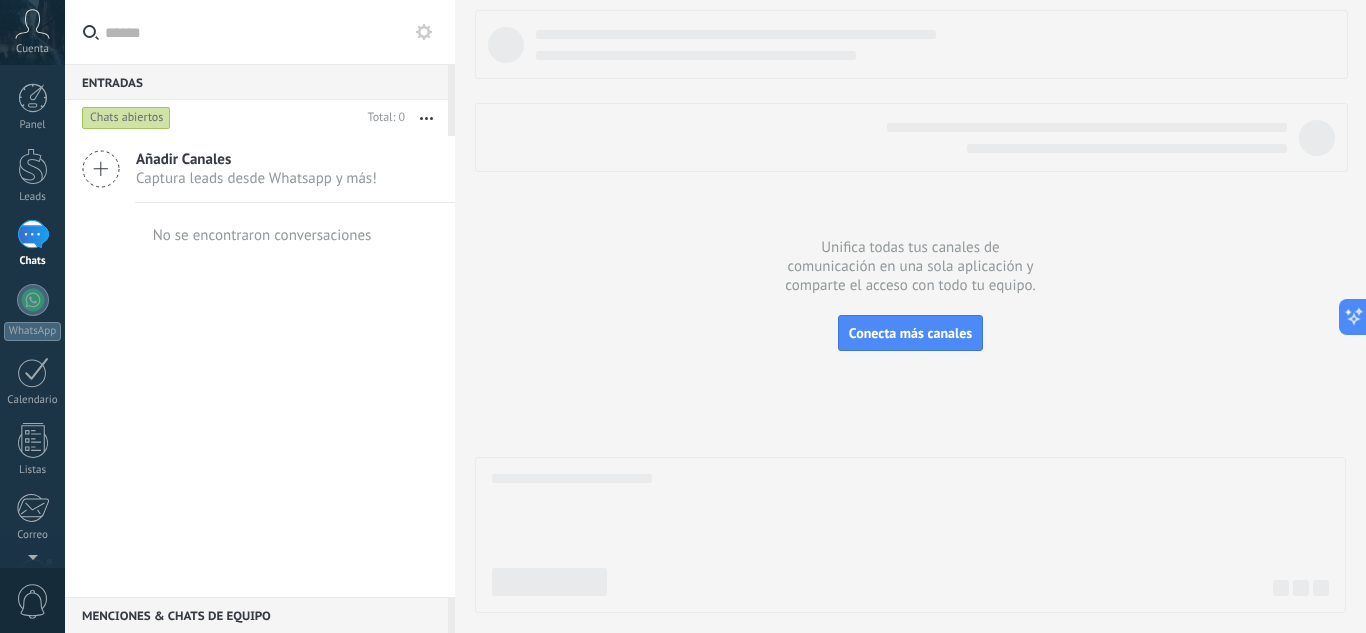 click at bounding box center (33, 234) 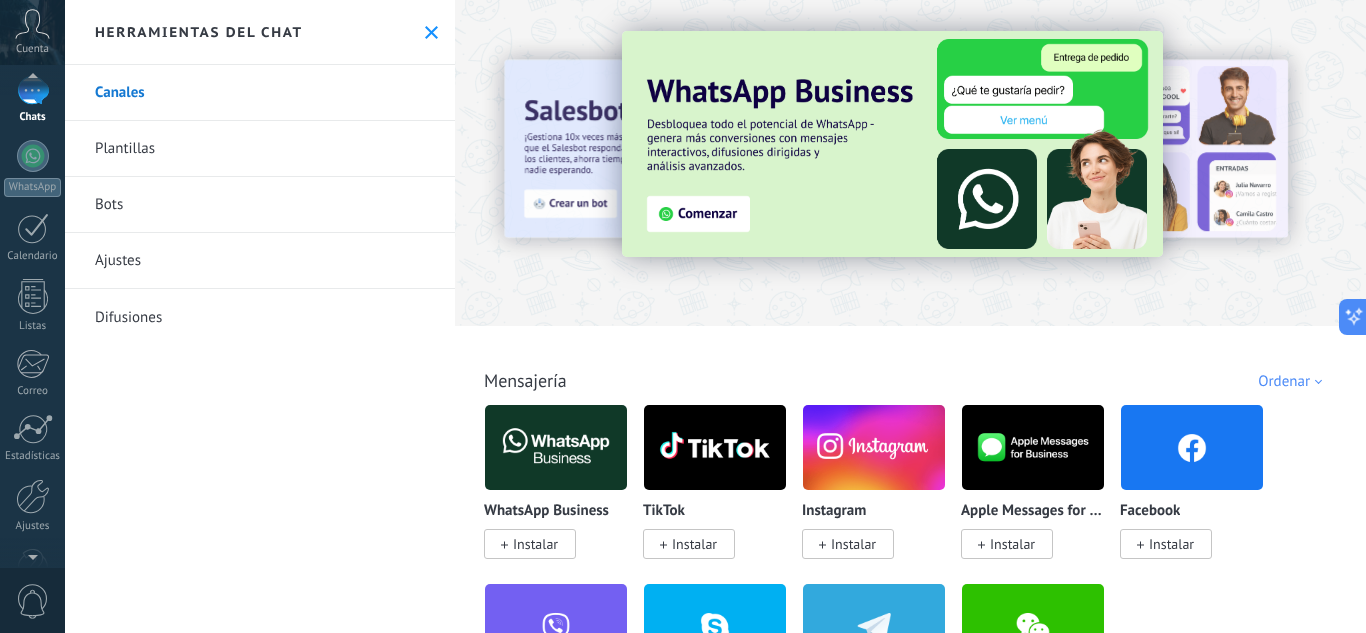 scroll, scrollTop: 199, scrollLeft: 0, axis: vertical 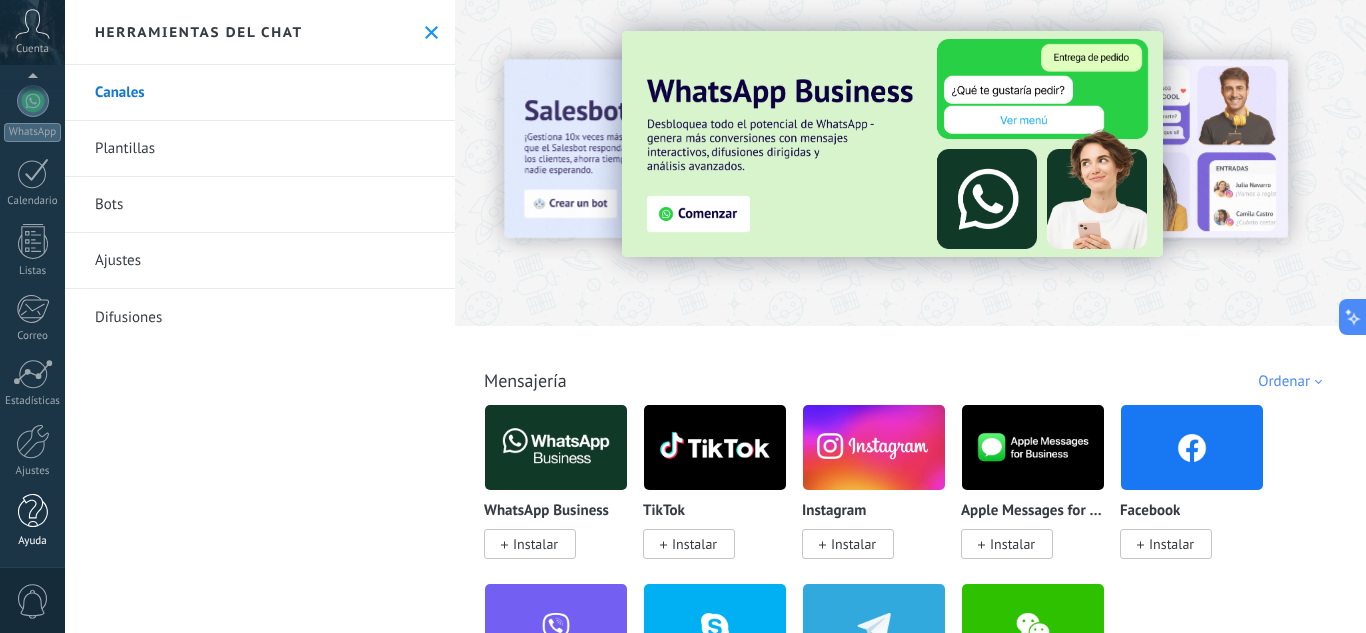 click on "Ayuda" at bounding box center [33, 541] 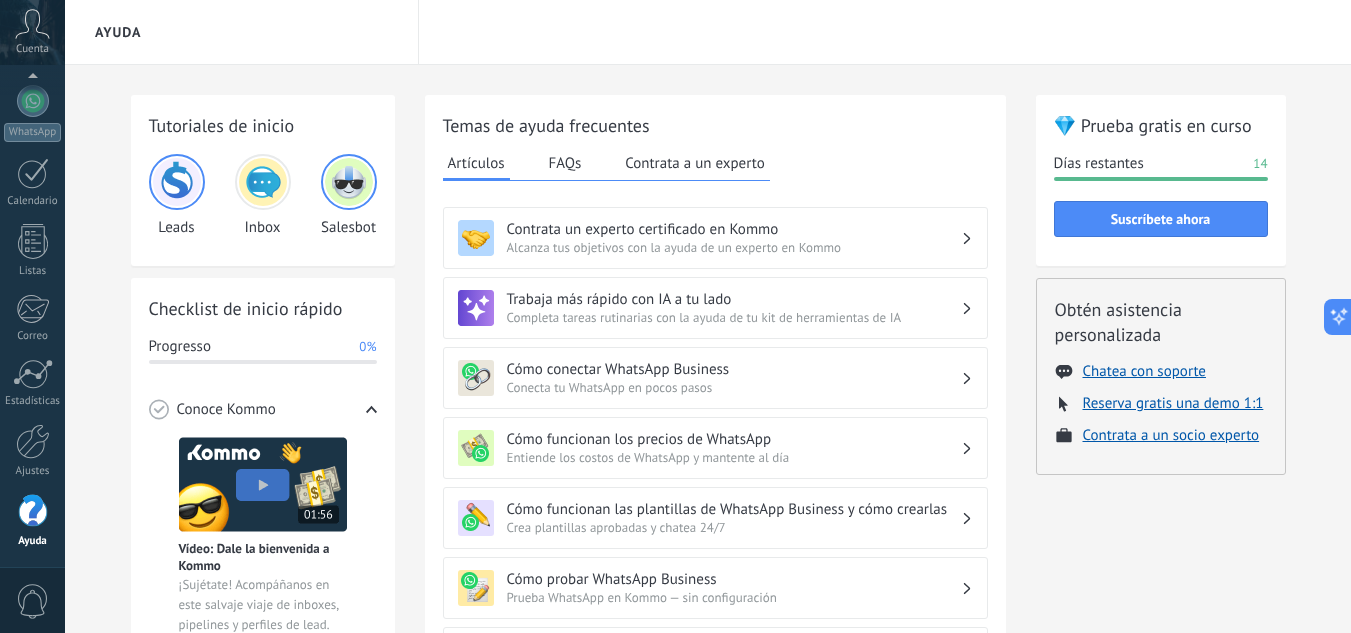 click at bounding box center [349, 182] 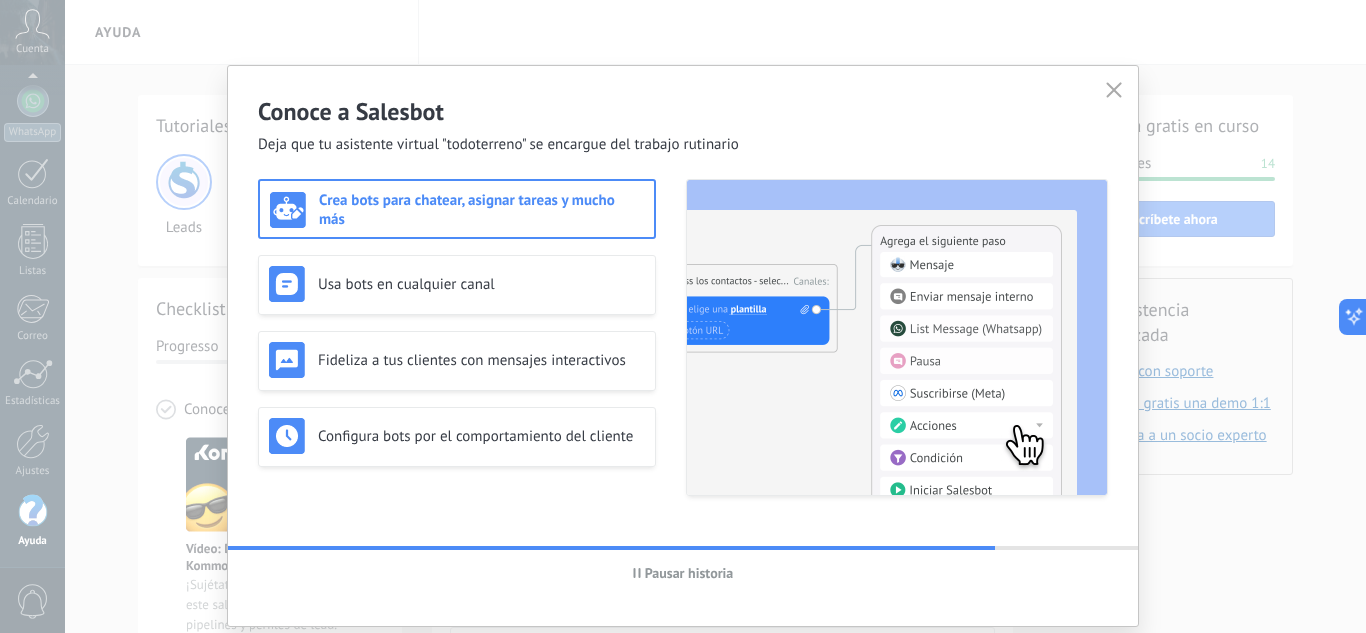 click on "Crea bots para chatear, asignar tareas y mucho más" at bounding box center [457, 209] 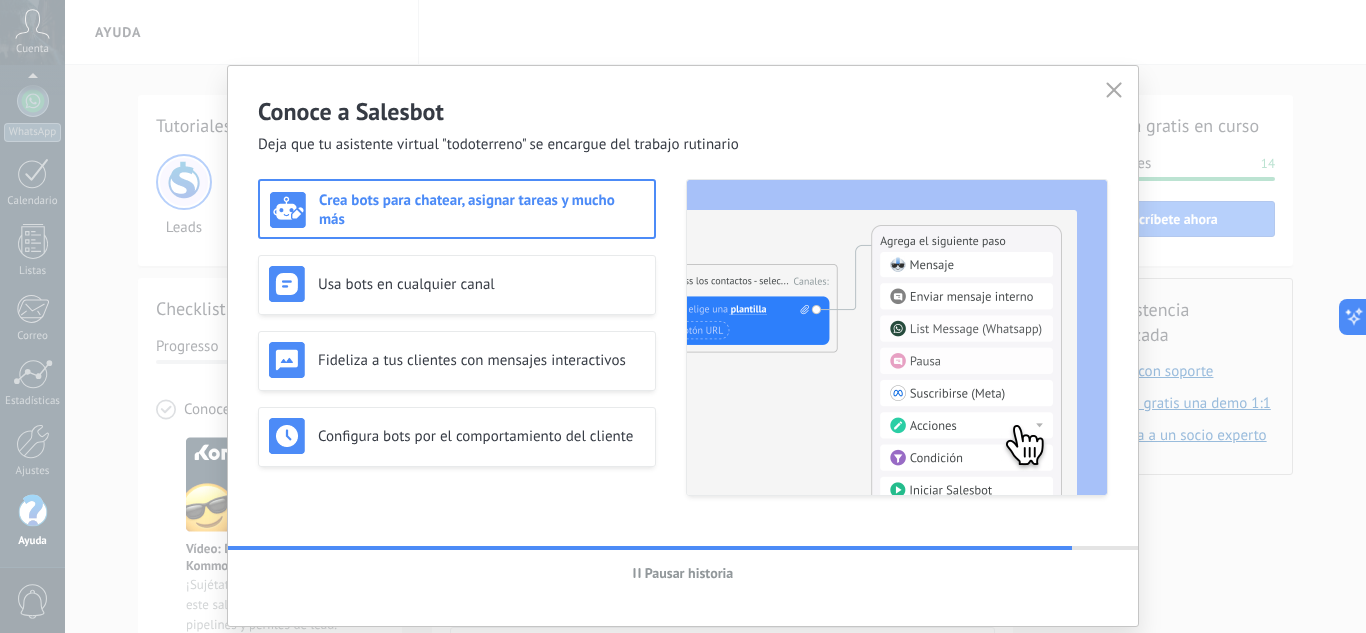 click on "Crea bots para chatear, asignar tareas y mucho más" at bounding box center (481, 210) 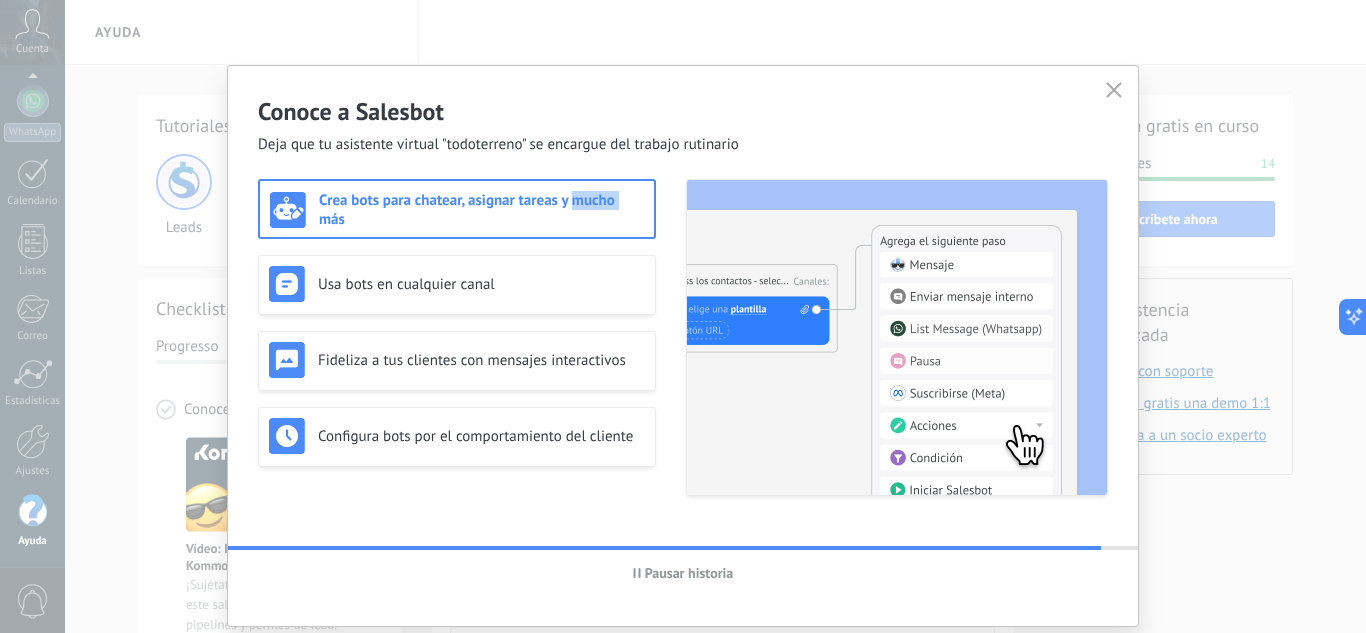 click on "Crea bots para chatear, asignar tareas y mucho más" at bounding box center [481, 210] 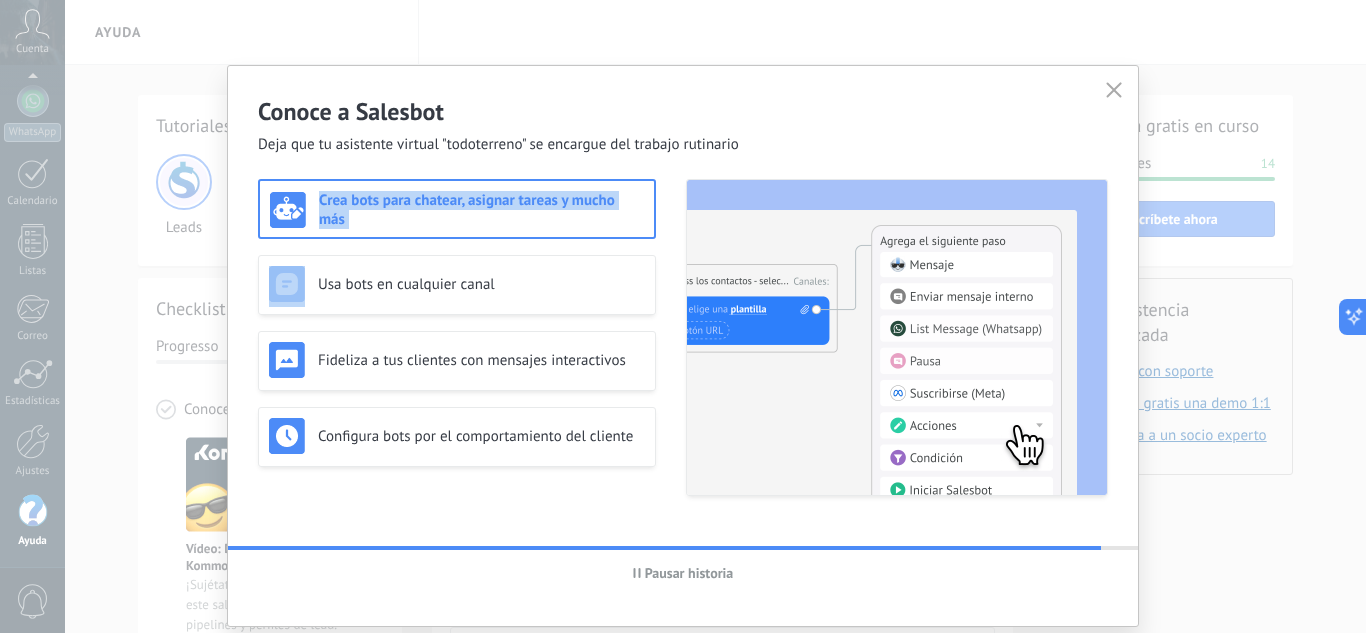 click on "Crea bots para chatear, asignar tareas y mucho más" at bounding box center (481, 210) 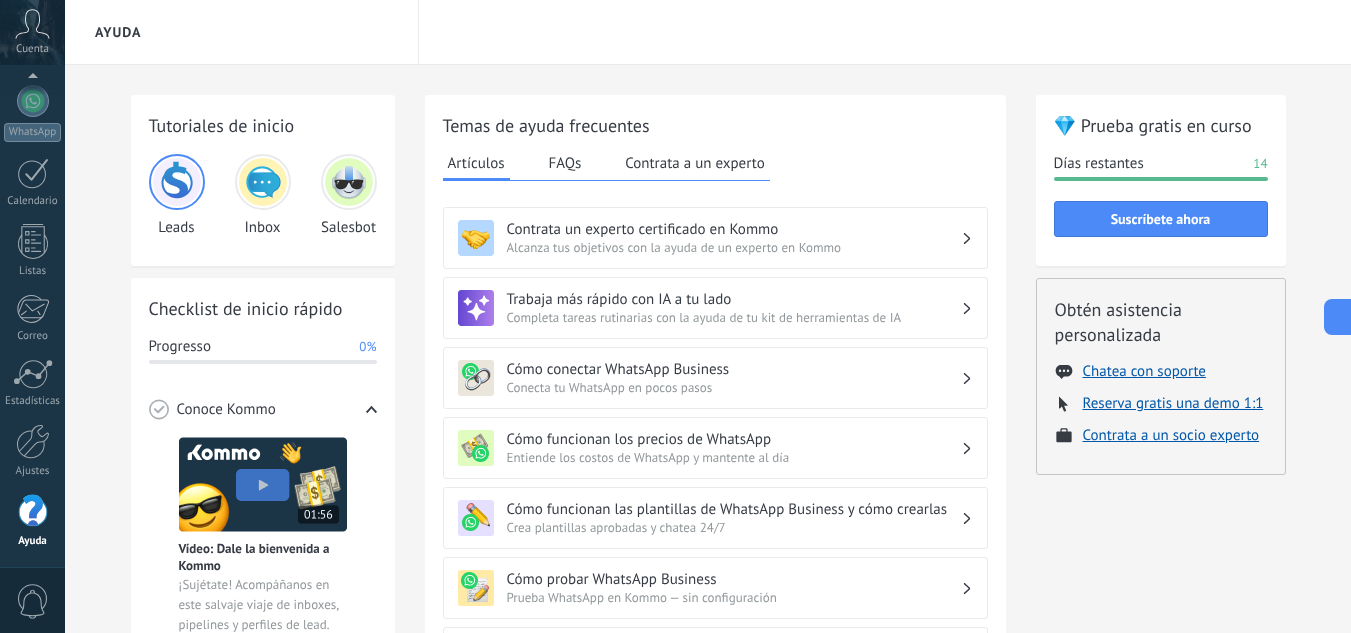click at bounding box center [349, 182] 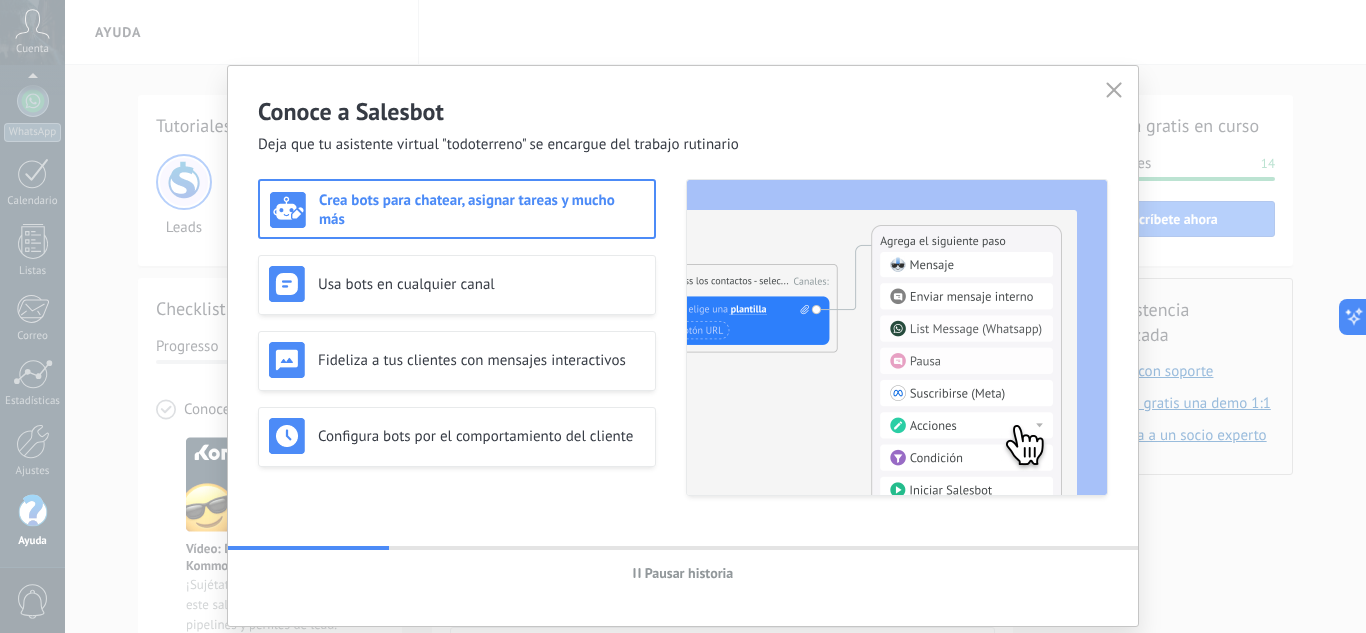 click on "Conoce a Salesbot Deja que tu asistente virtual "todoterreno" se encargue del trabajo rutinario Crea bots para chatear, asignar tareas y mucho más Usa bots en cualquier canal Fideliza a tus clientes con mensajes interactivos Configura bots por el comportamiento del cliente Pausar historia" at bounding box center (683, 316) 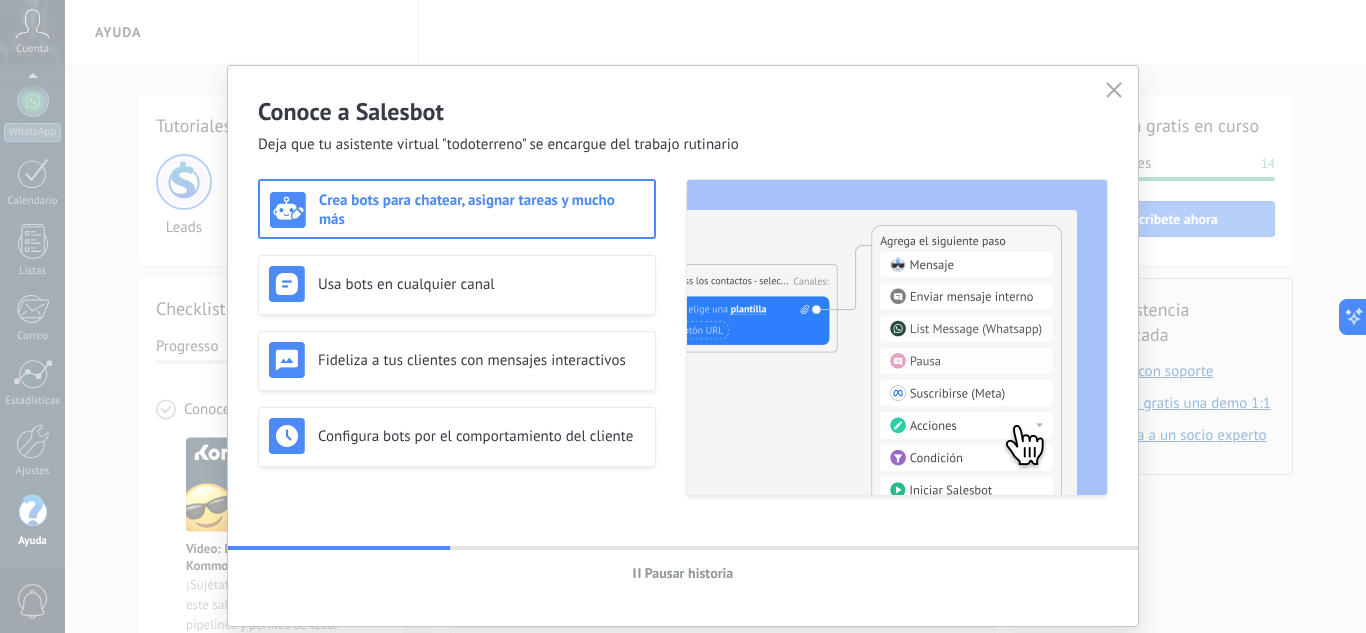 click on "Conoce a Salesbot Deja que tu asistente virtual "todoterreno" se encargue del trabajo rutinario Crea bots para chatear, asignar tareas y mucho más Usa bots en cualquier canal Fideliza a tus clientes con mensajes interactivos Configura bots por el comportamiento del cliente Pausar historia" at bounding box center [683, 316] 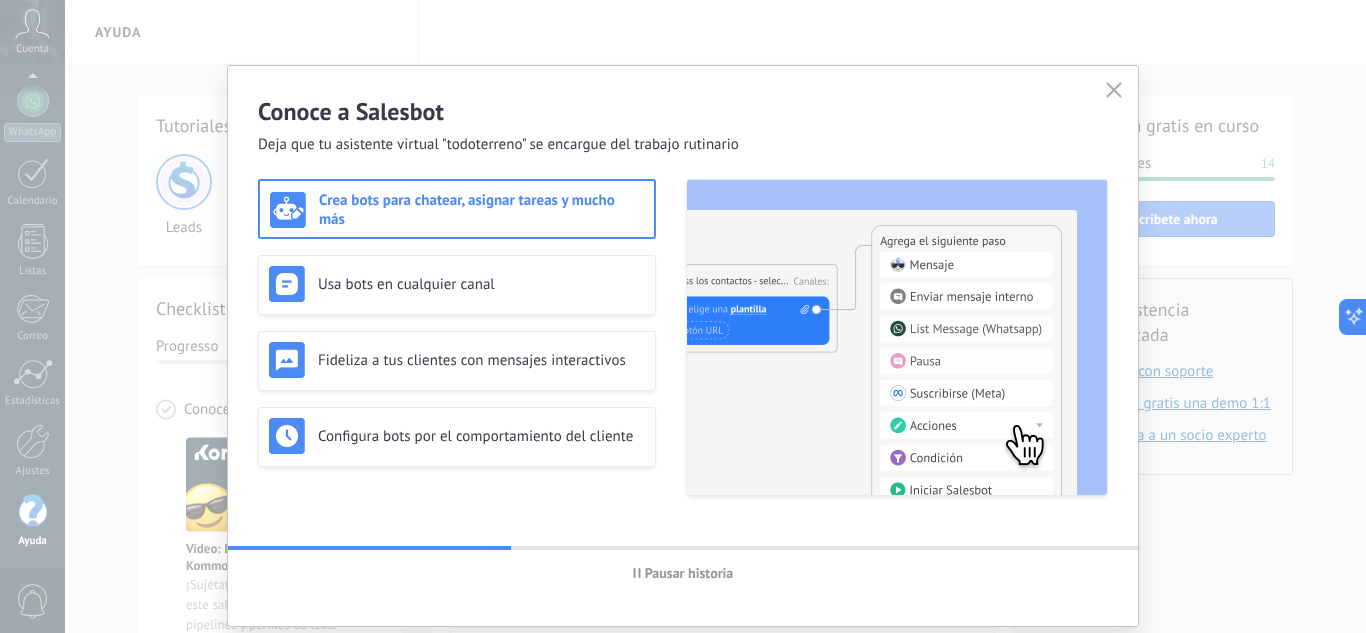 click on "Conoce a Salesbot Deja que tu asistente virtual "todoterreno" se encargue del trabajo rutinario Crea bots para chatear, asignar tareas y mucho más Usa bots en cualquier canal Fideliza a tus clientes con mensajes interactivos Configura bots por el comportamiento del cliente Pausar historia" at bounding box center [683, 316] 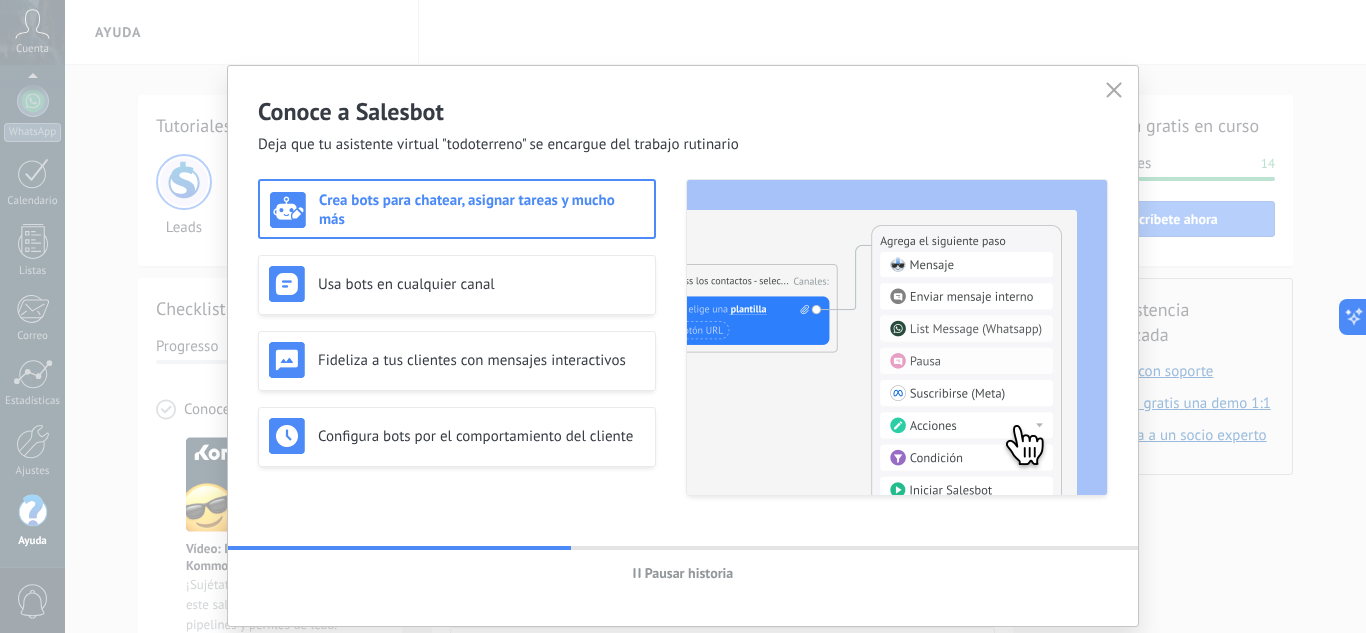 click at bounding box center [1114, 91] 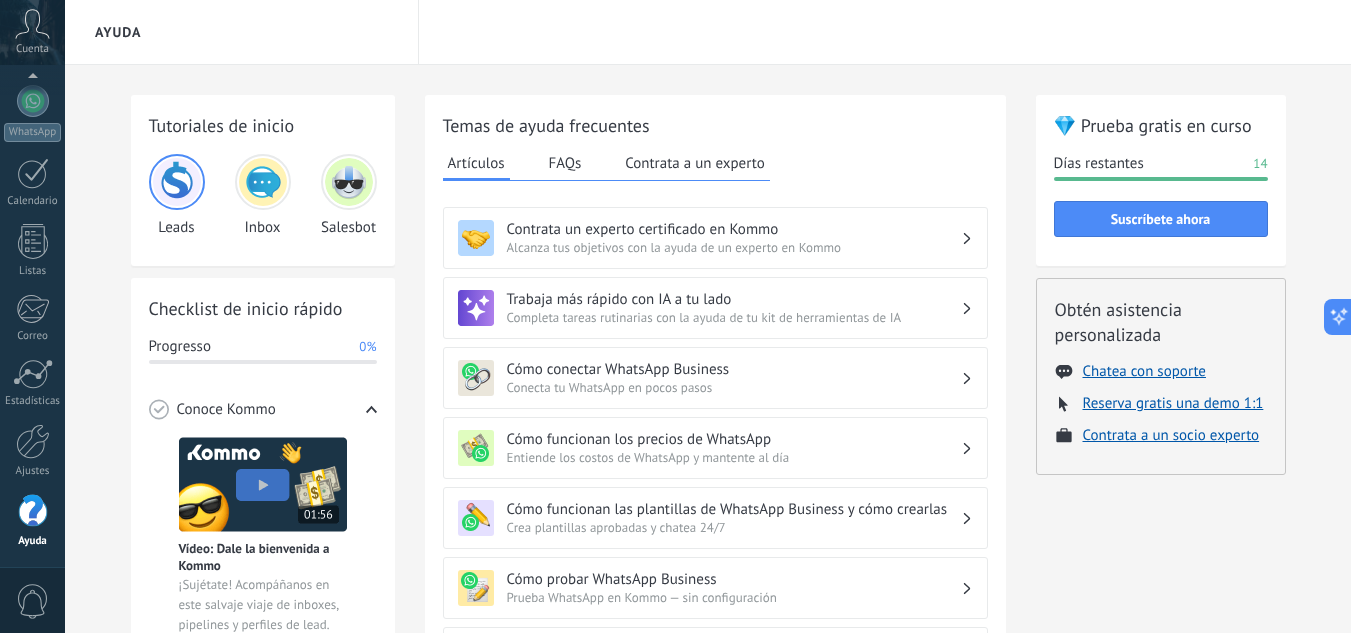 click on "Conecta tu WhatsApp en pocos pasos" at bounding box center (734, 387) 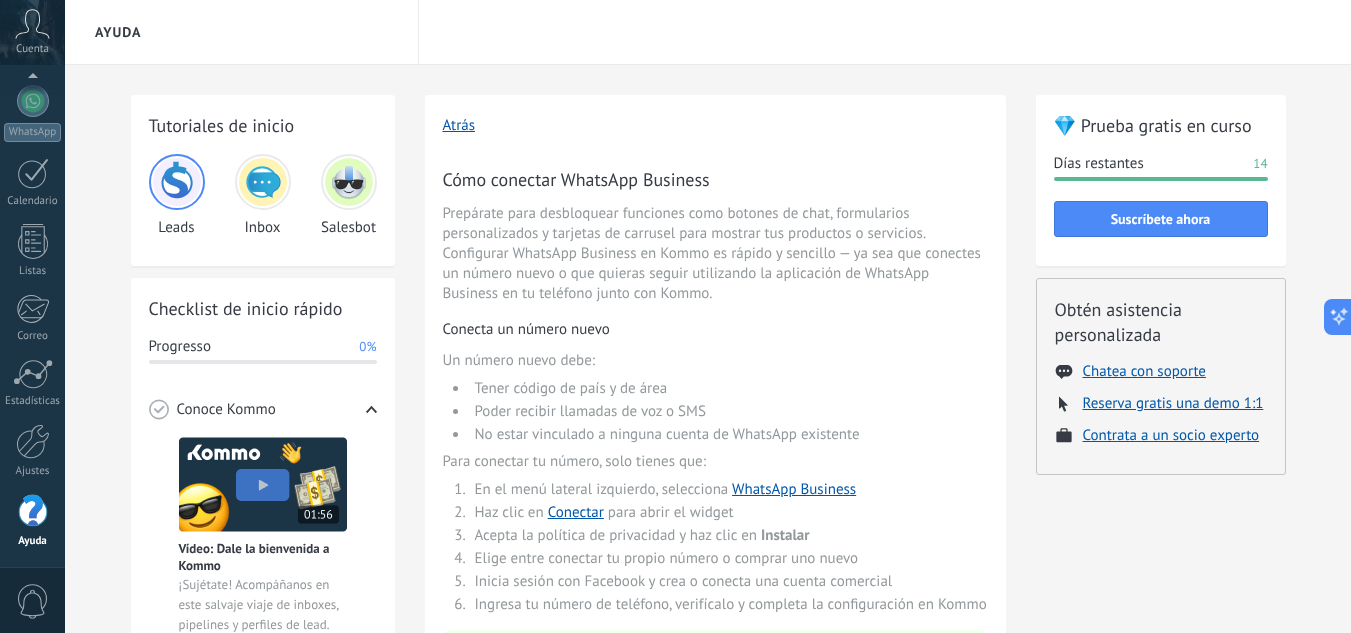 click at bounding box center (263, 484) 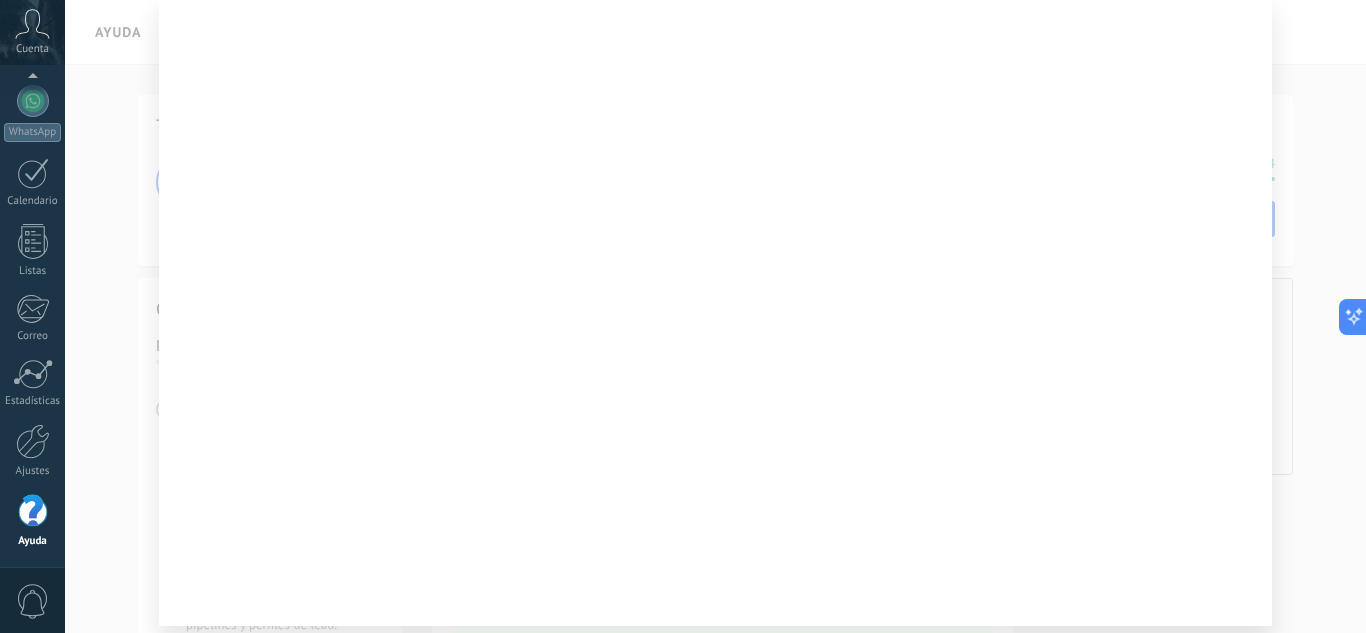 scroll, scrollTop: 58, scrollLeft: 0, axis: vertical 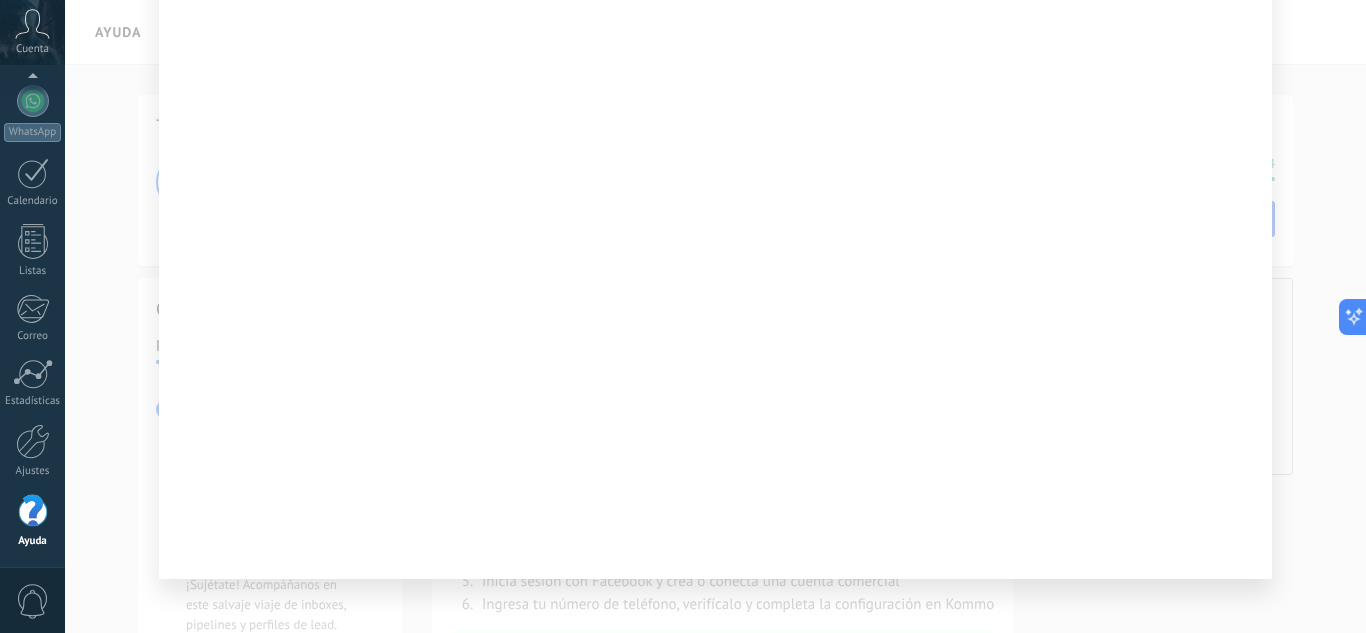 drag, startPoint x: 1352, startPoint y: 185, endPoint x: 1363, endPoint y: 184, distance: 11.045361 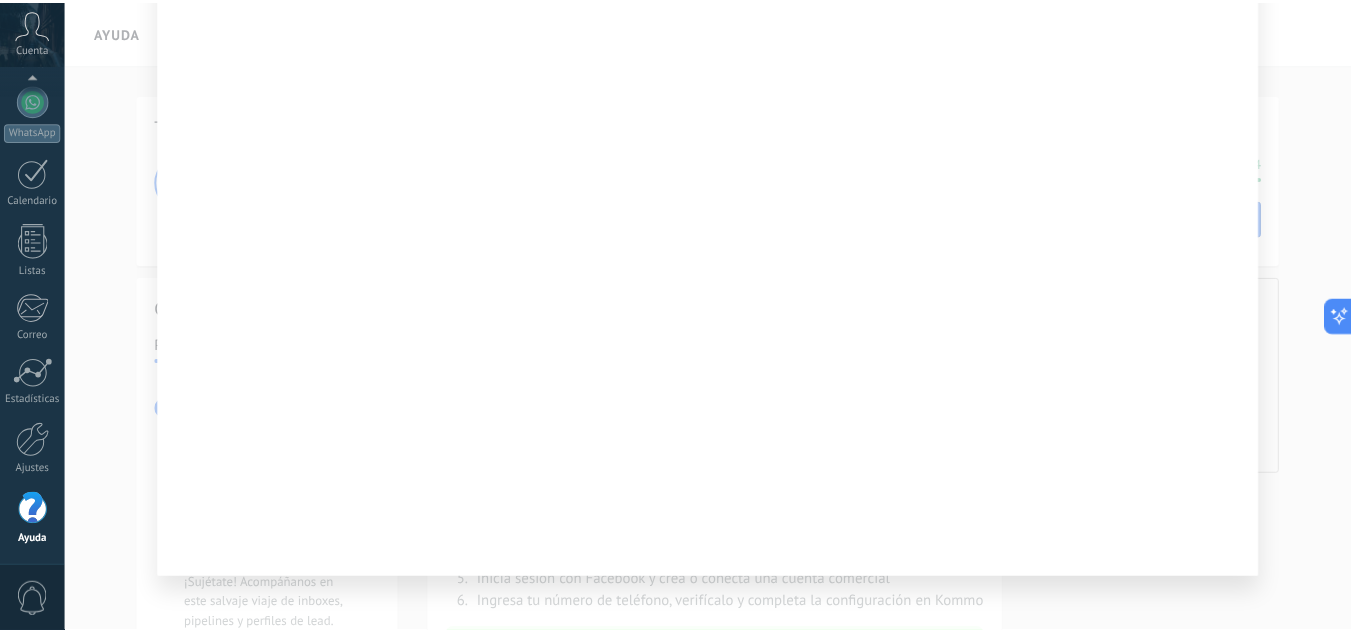 scroll, scrollTop: 0, scrollLeft: 0, axis: both 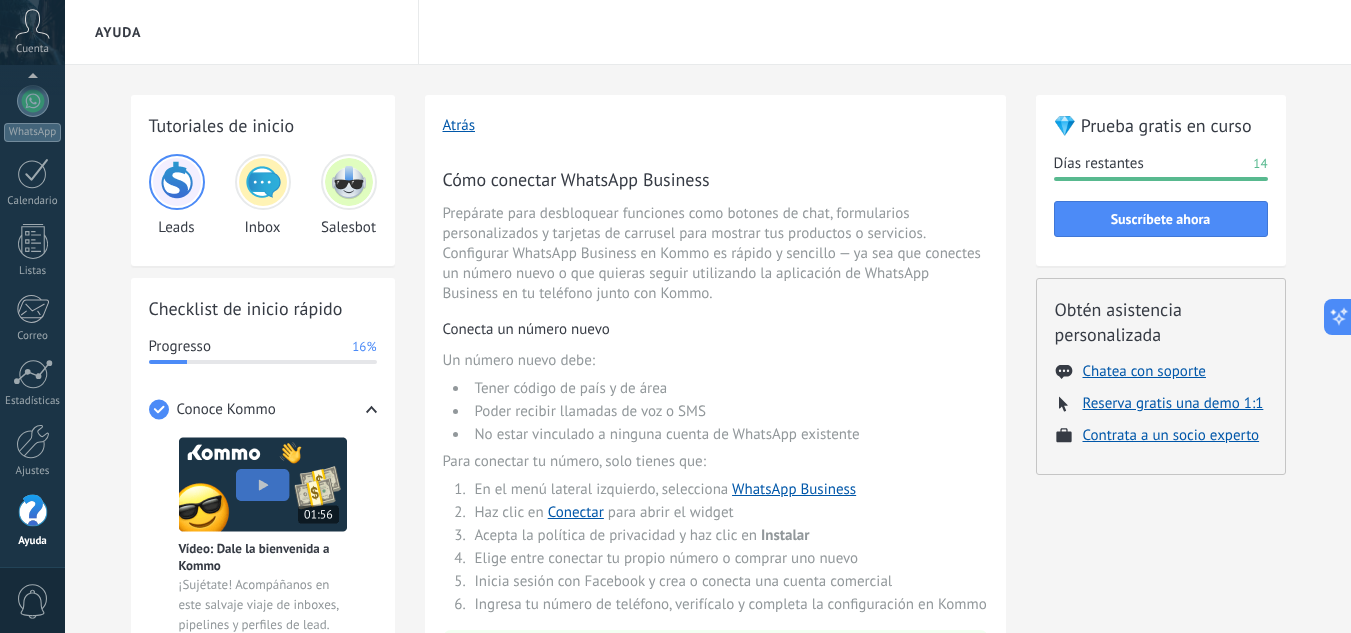 click on ".abccls-1,.abccls-2{fill-rule:evenodd}.abccls-2{fill:#fff} .abfcls-1{fill:none}.abfcls-2{fill:#fff} .abncls-1{isolation:isolate}.abncls-2{opacity:.06}.abncls-2,.abncls-3,.abncls-6{mix-blend-mode:multiply}.abncls-3{opacity:.15}.abncls-4,.abncls-8{fill:#fff}.abncls-5{fill:url(#abnlinear-gradient)}.abncls-6{opacity:.04}.abncls-7{fill:url(#abnlinear-gradient-2)}.abncls-8{fill-rule:evenodd} .abqst0{fill:#ffa200} .abwcls-1{fill:#252525} .cls-1{isolation:isolate} .acicls-1{fill:none} .aclcls-1{fill:#232323} .acnst0{display:none} .addcls-1,.addcls-2{fill:none;stroke-miterlimit:10}.addcls-1{stroke:#dfe0e5}.addcls-2{stroke:#a1a7ab} .adecls-1,.adecls-2{fill:none;stroke-miterlimit:10}.adecls-1{stroke:#dfe0e5}.adecls-2{stroke:#a1a7ab} .adqcls-1{fill:#8591a5;fill-rule:evenodd} .aeccls-1{fill:#5c9f37} .aeecls-1{fill:#f86161} .aejcls-1{fill:#8591a5;fill-rule:evenodd} .aekcls-1{fill-rule:evenodd} .aelcls-1{fill-rule:evenodd;fill:currentColor} .aemcls-1{fill-rule:evenodd;fill:currentColor} .aercls-2{fill:#24bc8c}" at bounding box center (675, 316) 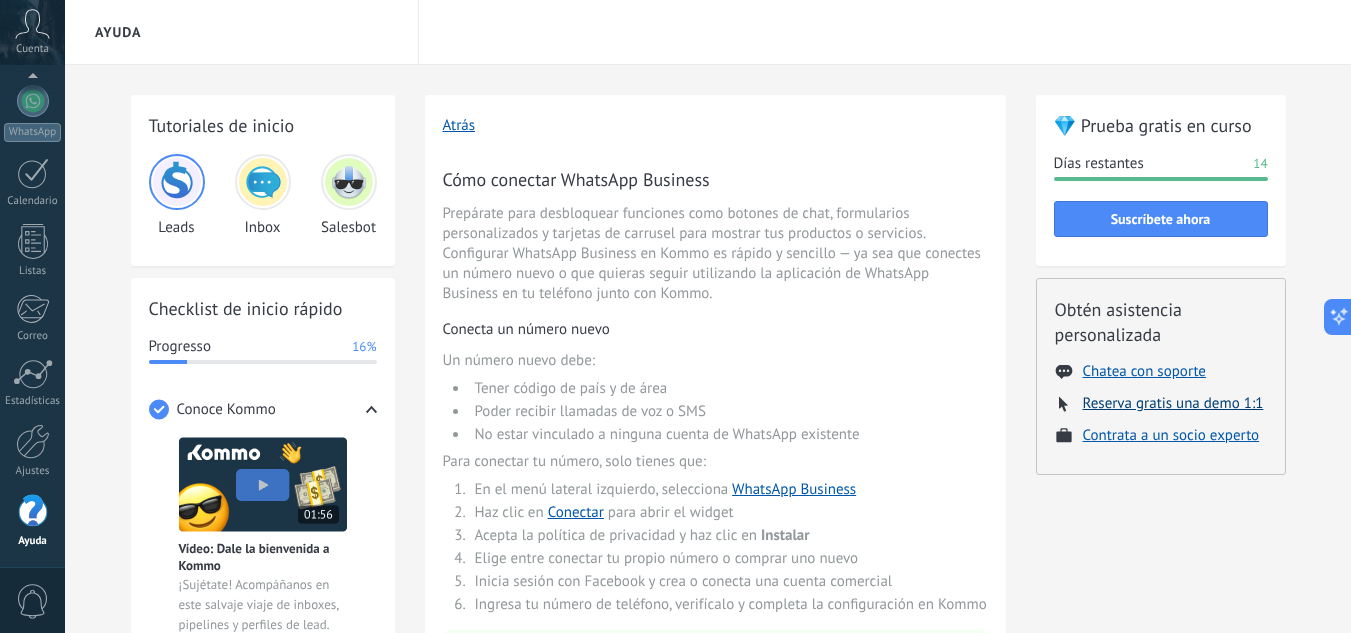 click on "Reserva gratis una demo 1:1" at bounding box center [1173, 403] 